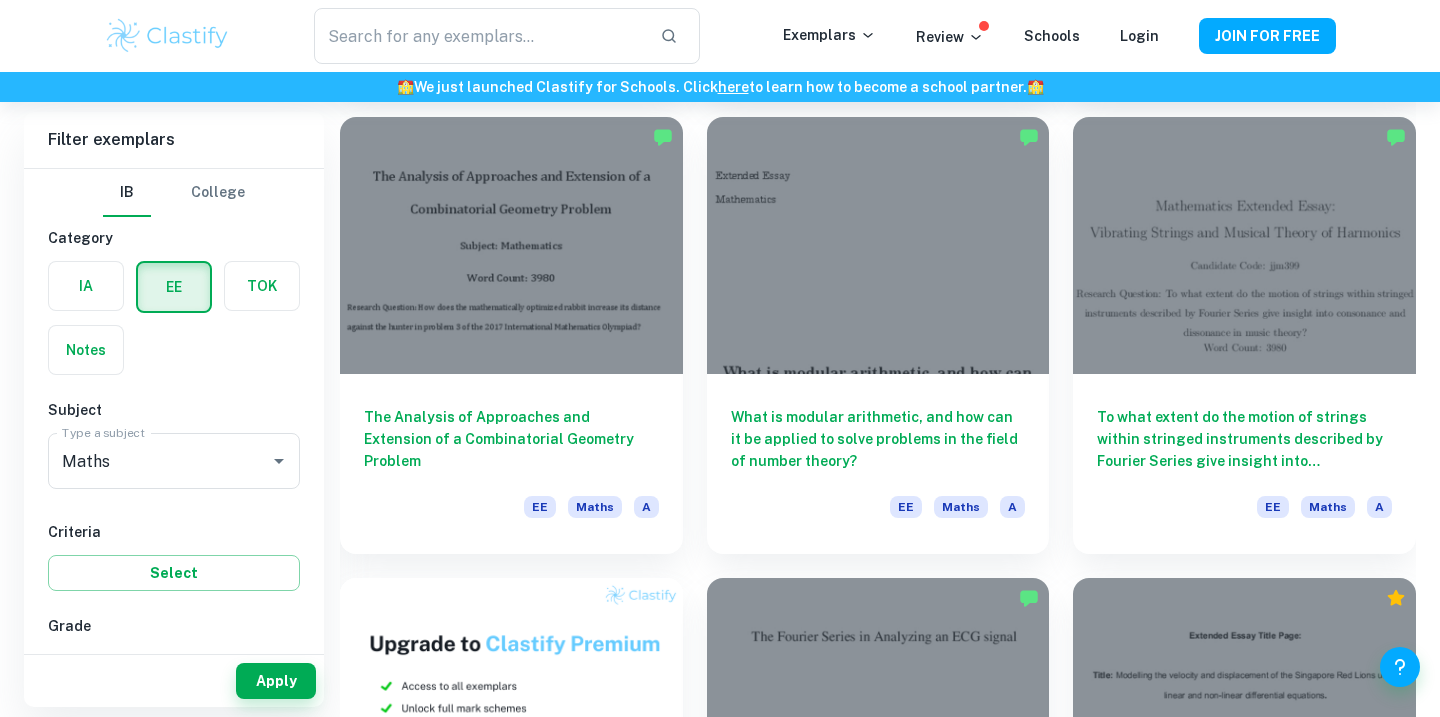 scroll, scrollTop: 632, scrollLeft: 0, axis: vertical 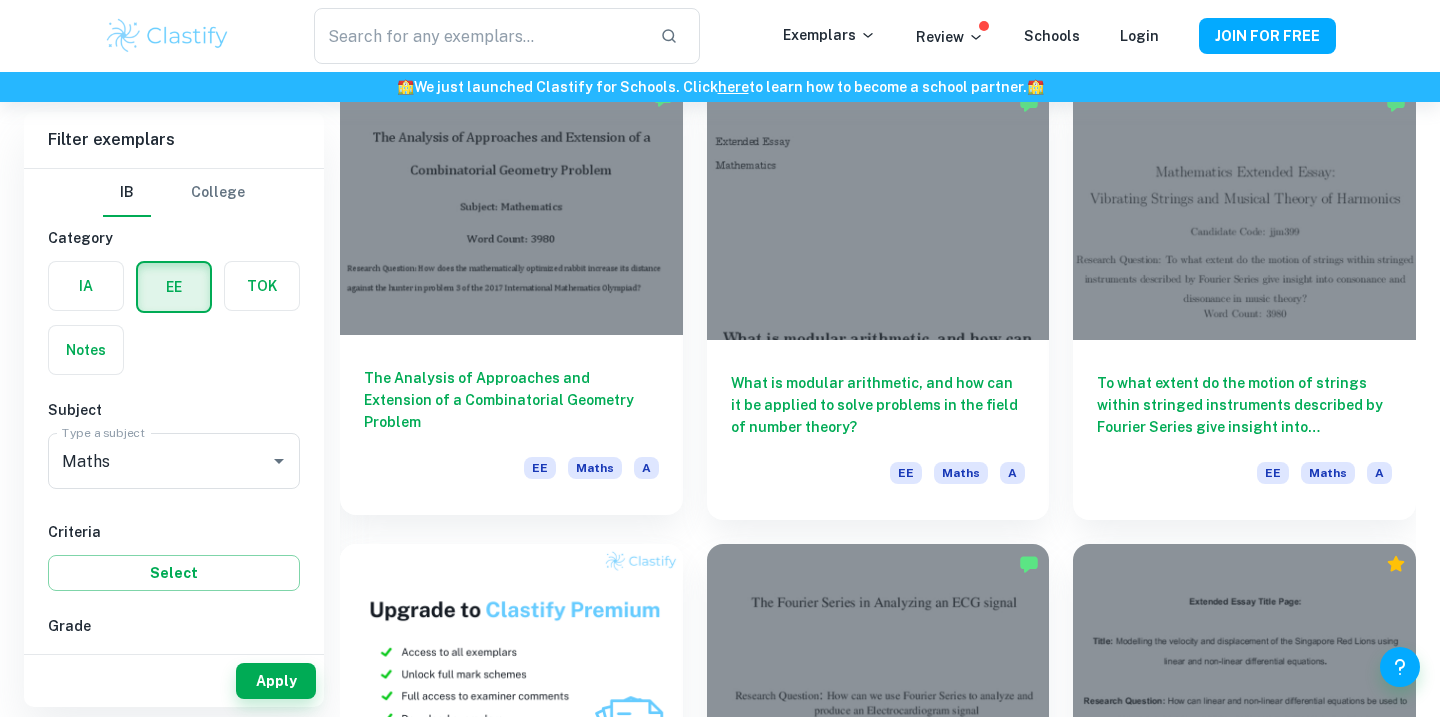 click on "The Analysis of Approaches and Extension of a Combinatorial Geometry Problem" at bounding box center [511, 400] 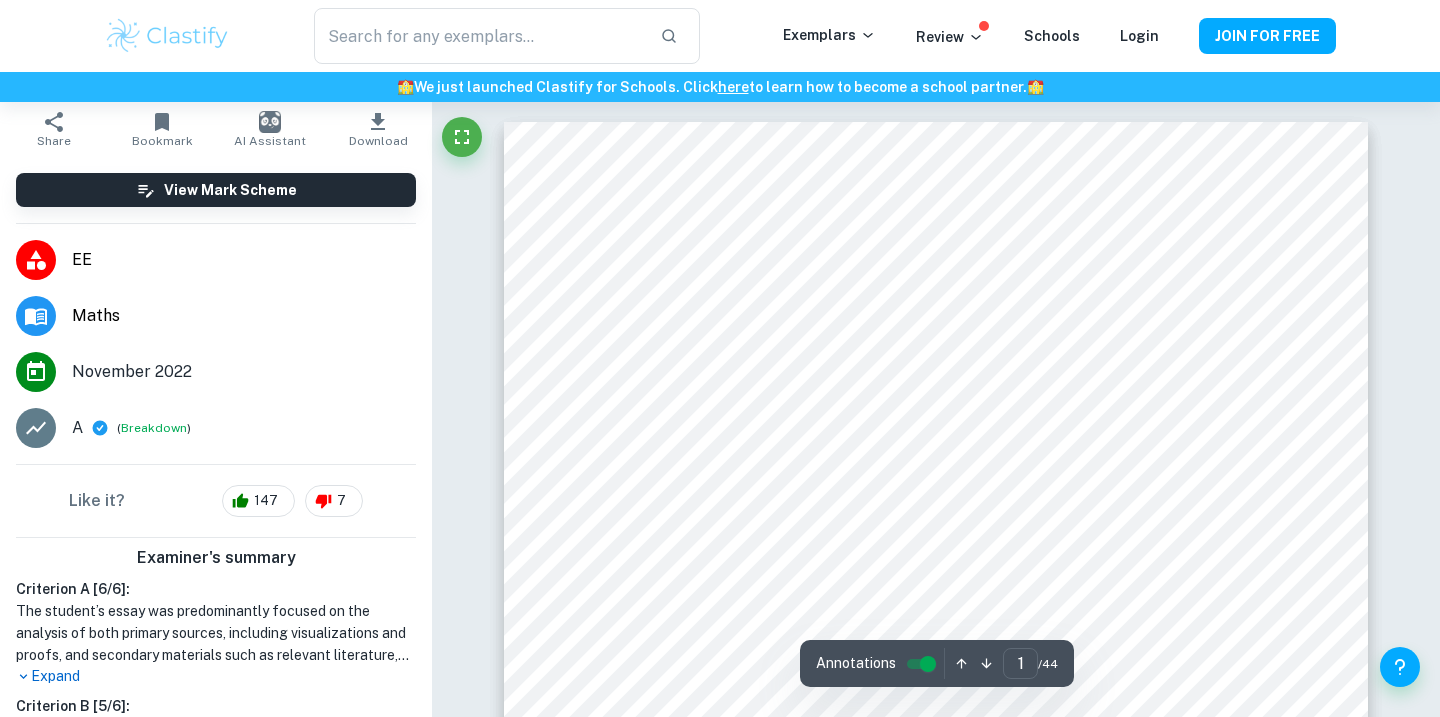 scroll, scrollTop: 151, scrollLeft: 0, axis: vertical 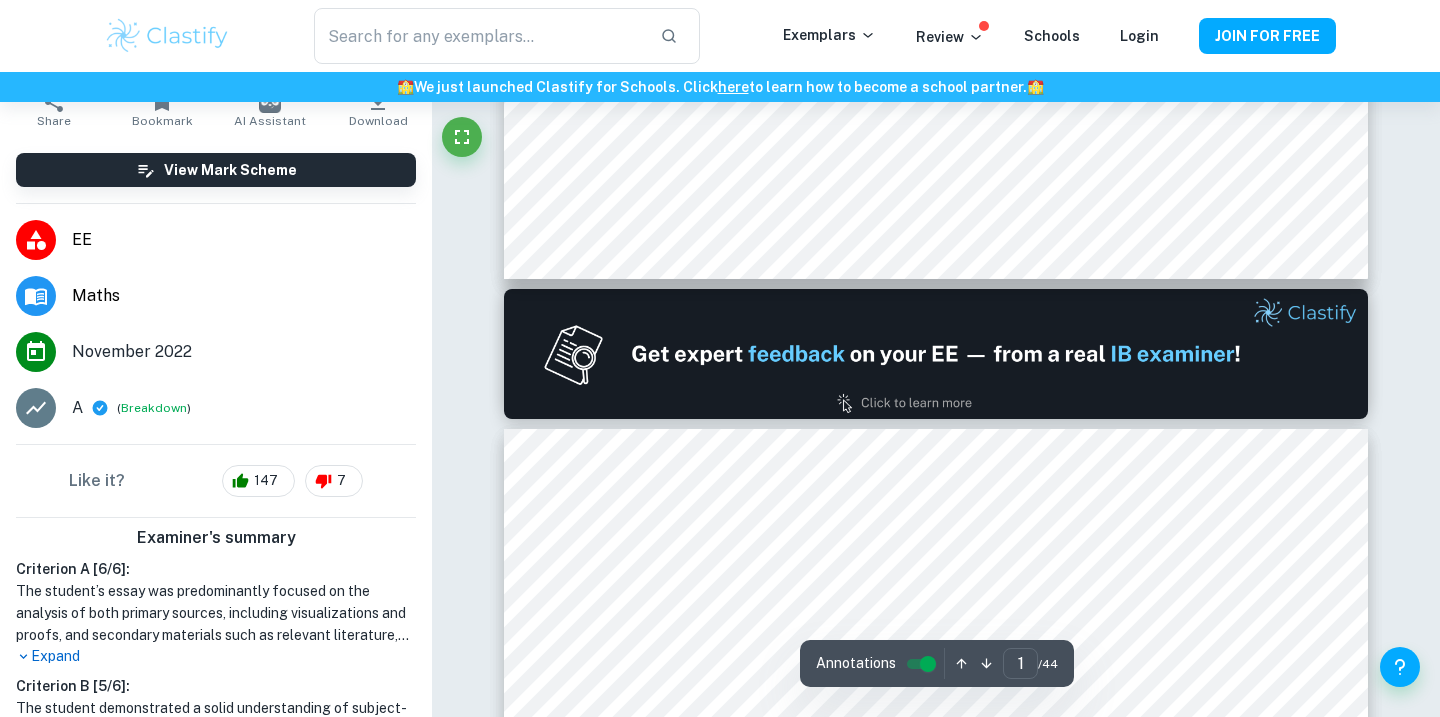click on "Expand" at bounding box center [216, 656] 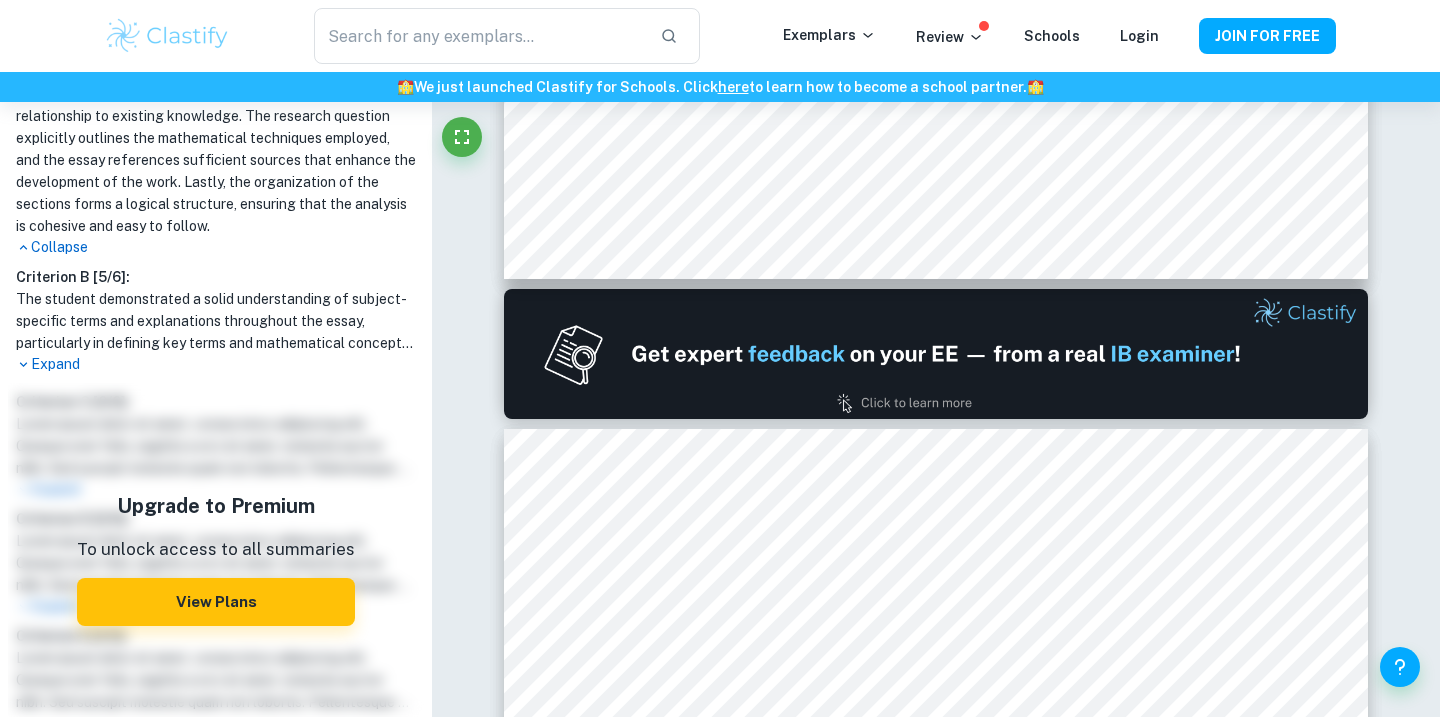 scroll, scrollTop: 883, scrollLeft: 0, axis: vertical 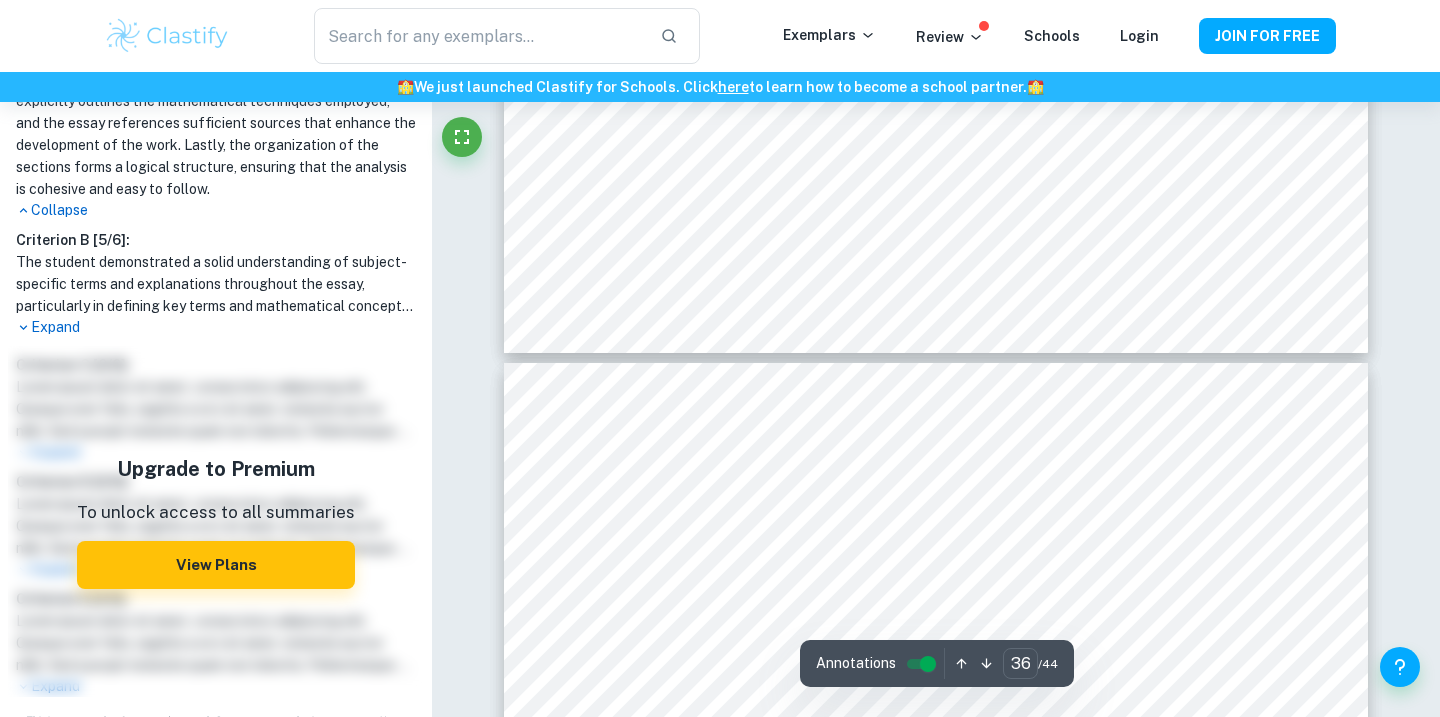 type on "37" 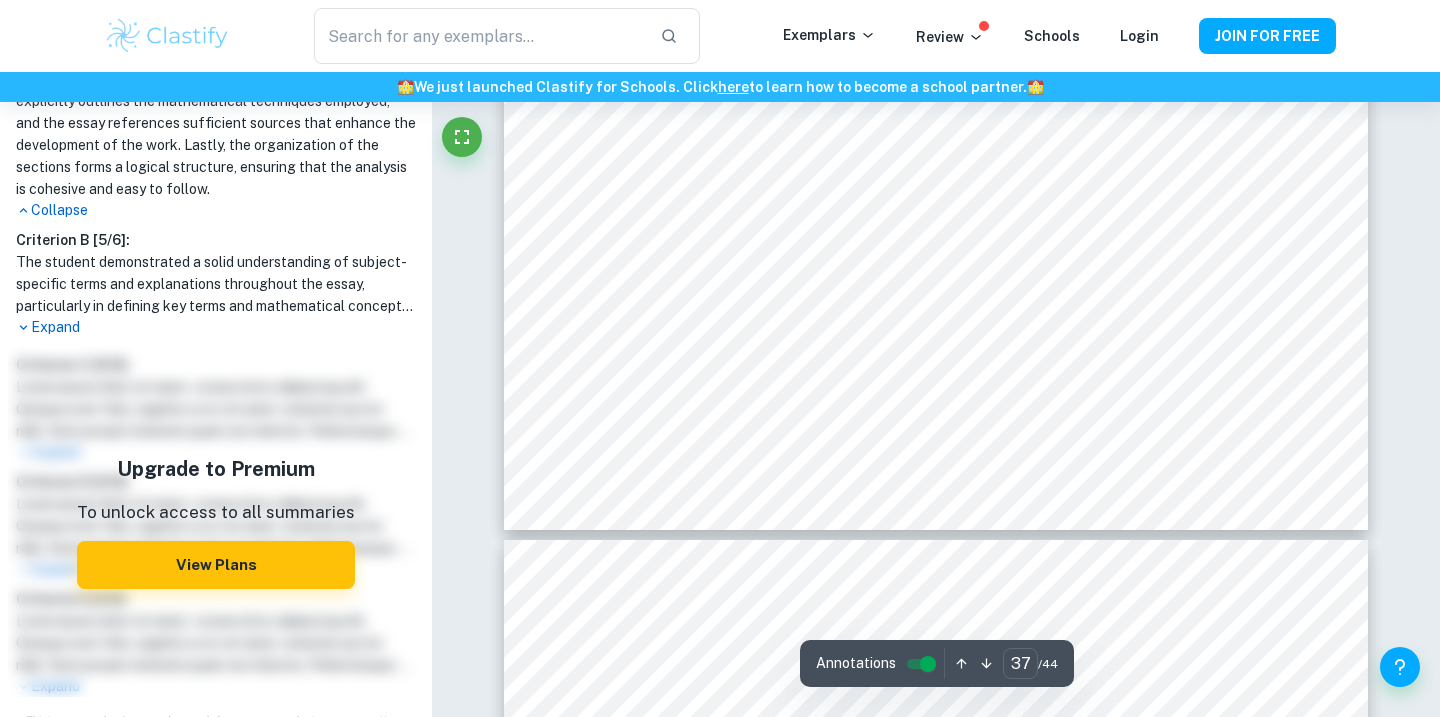 scroll, scrollTop: 42446, scrollLeft: 0, axis: vertical 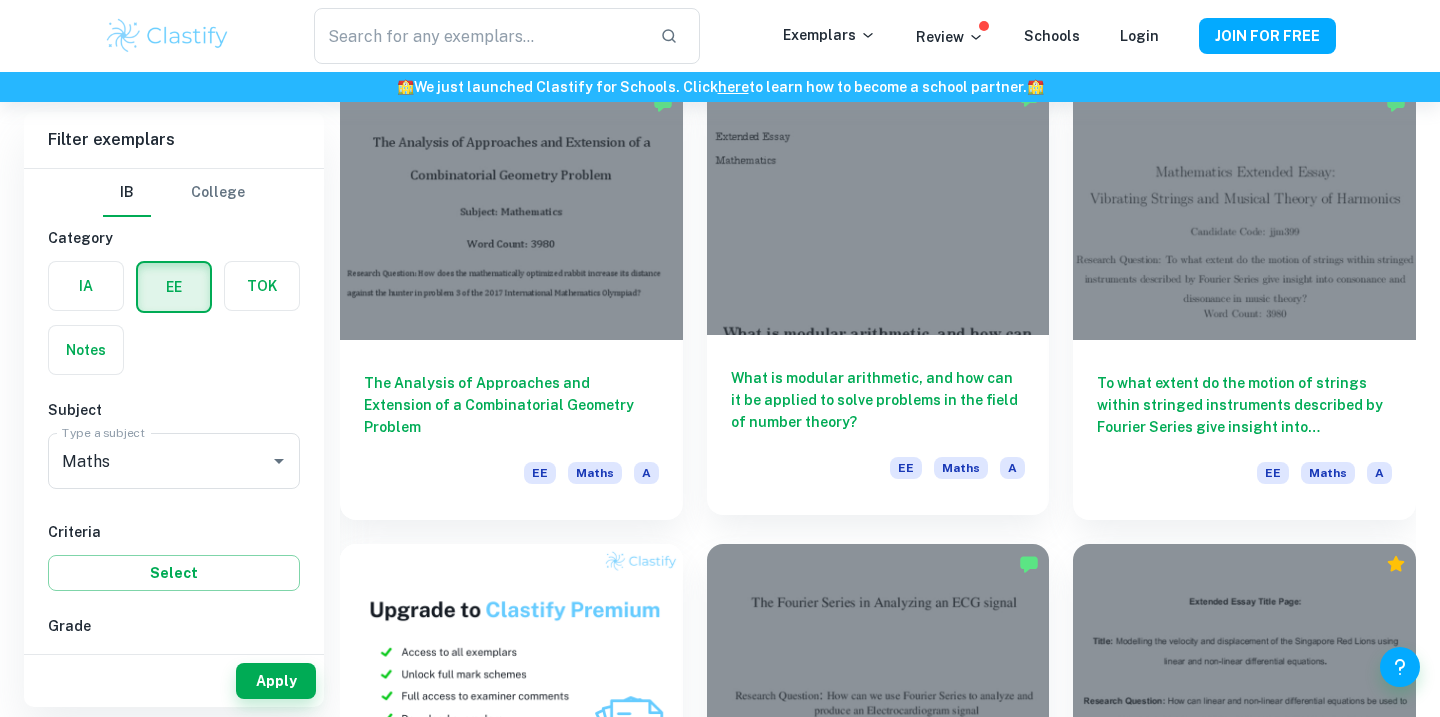 click at bounding box center [878, 206] 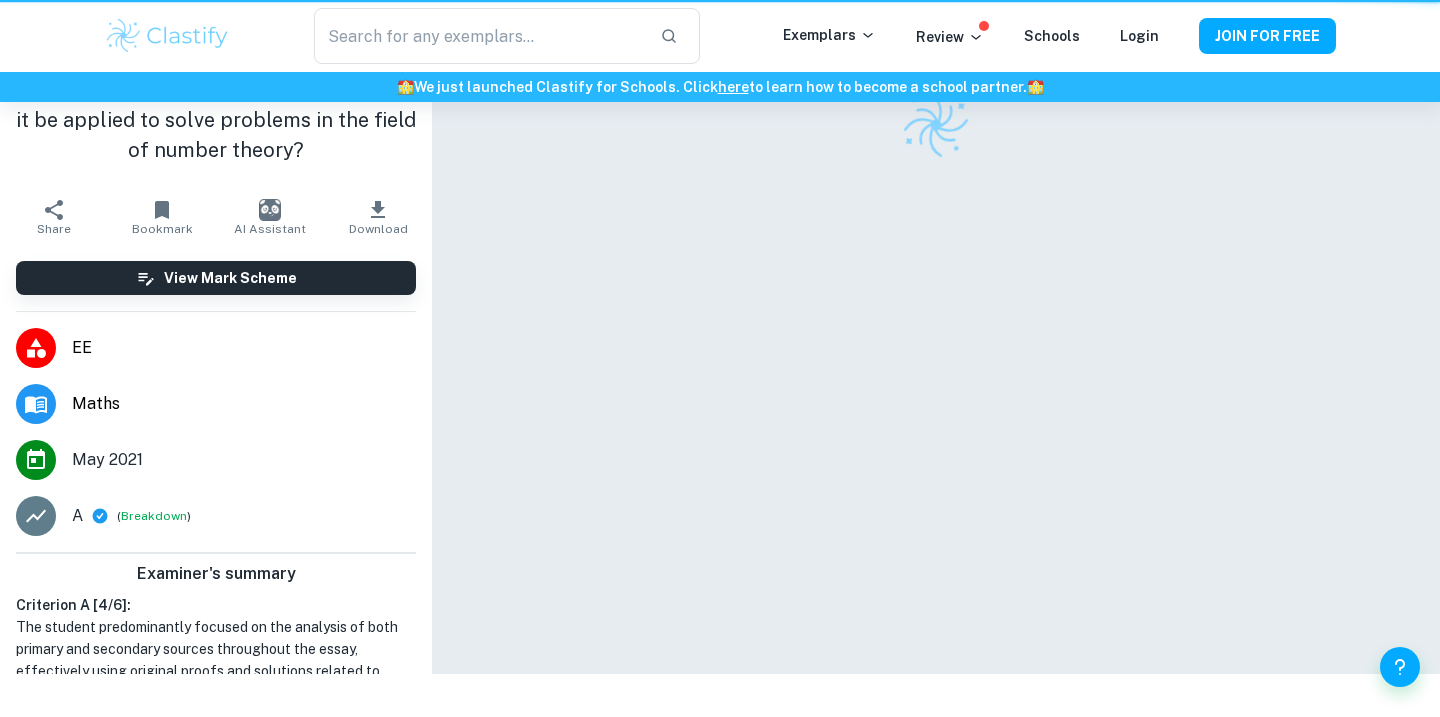 scroll, scrollTop: 0, scrollLeft: 0, axis: both 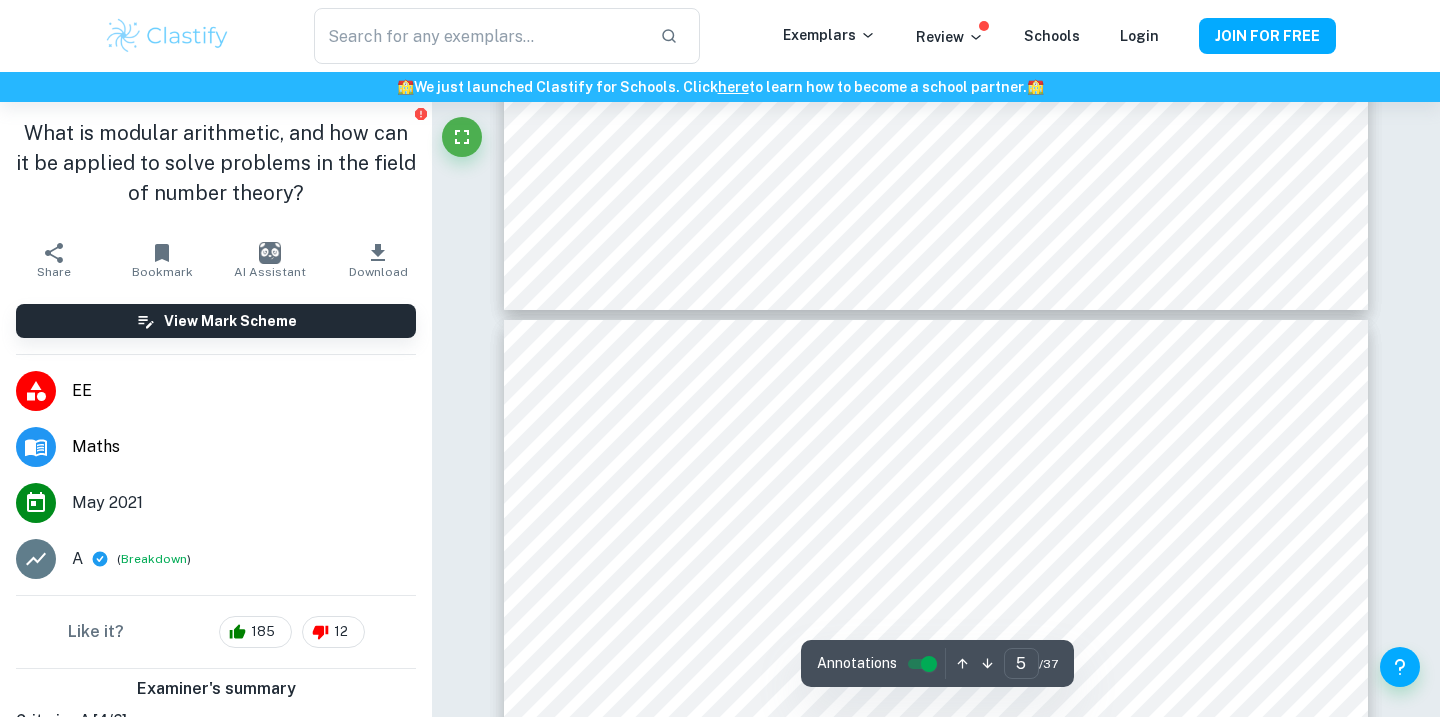 type on "6" 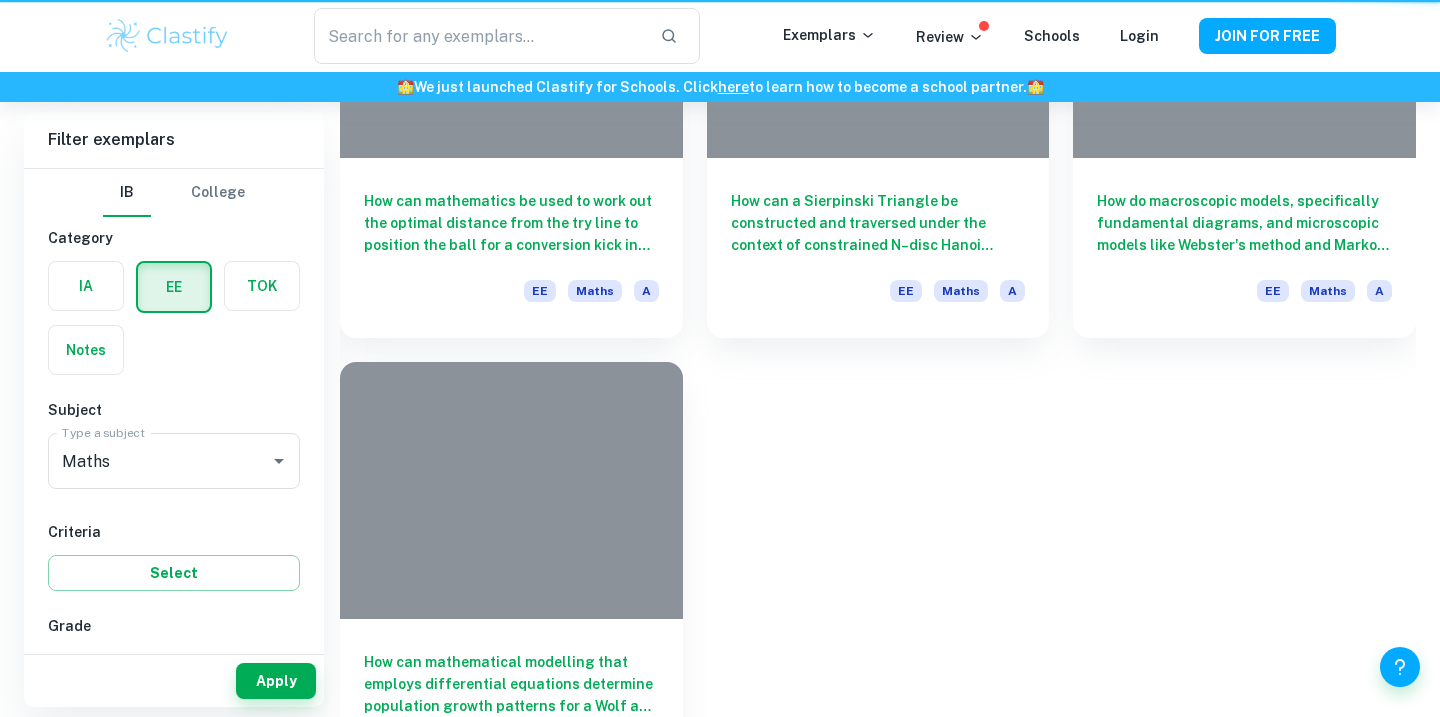 scroll, scrollTop: 632, scrollLeft: 0, axis: vertical 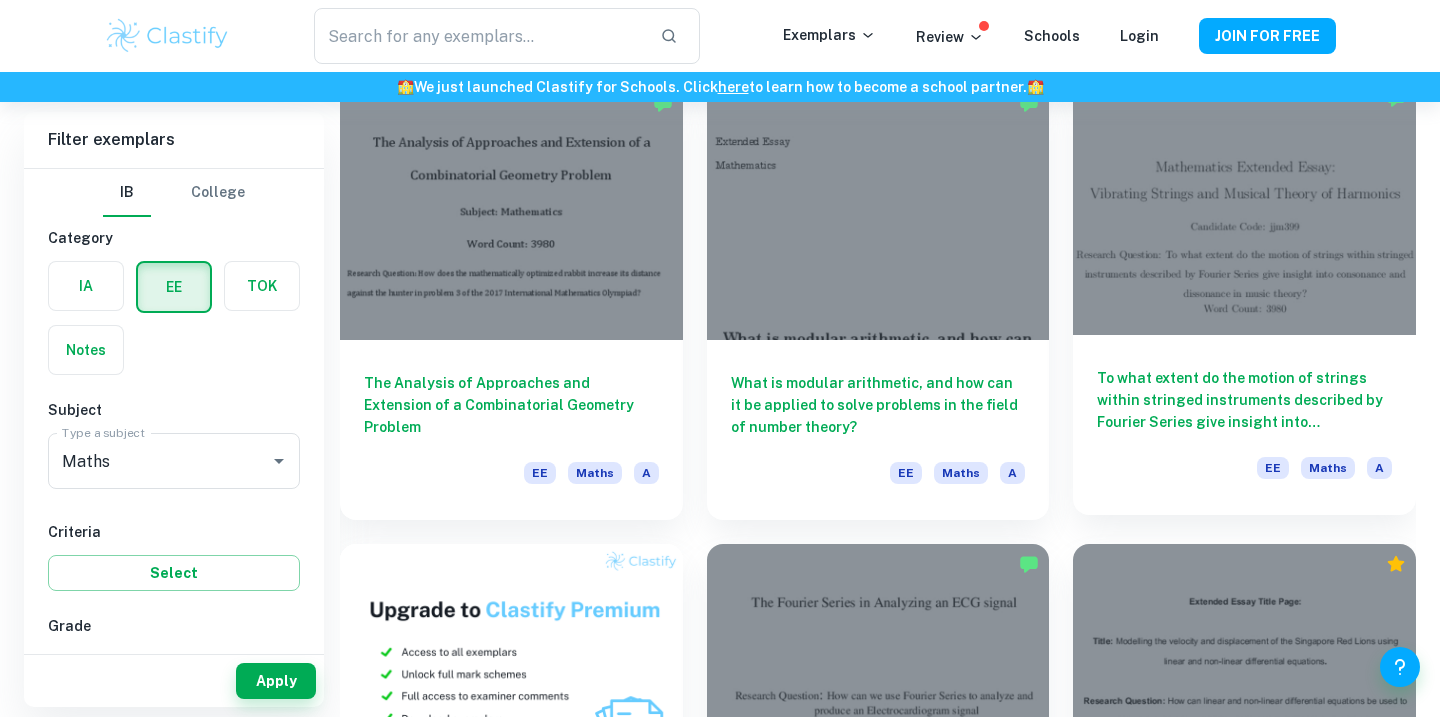 click at bounding box center [1244, 206] 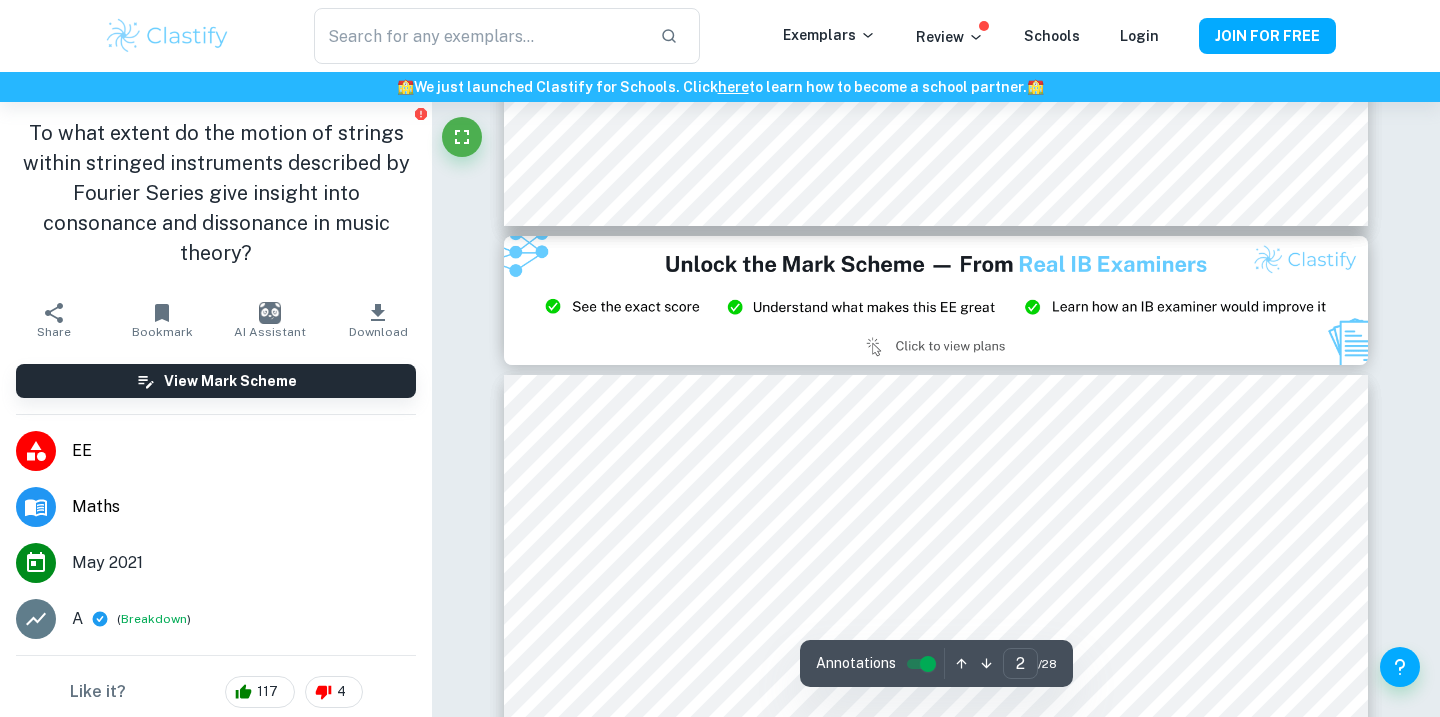 type on "3" 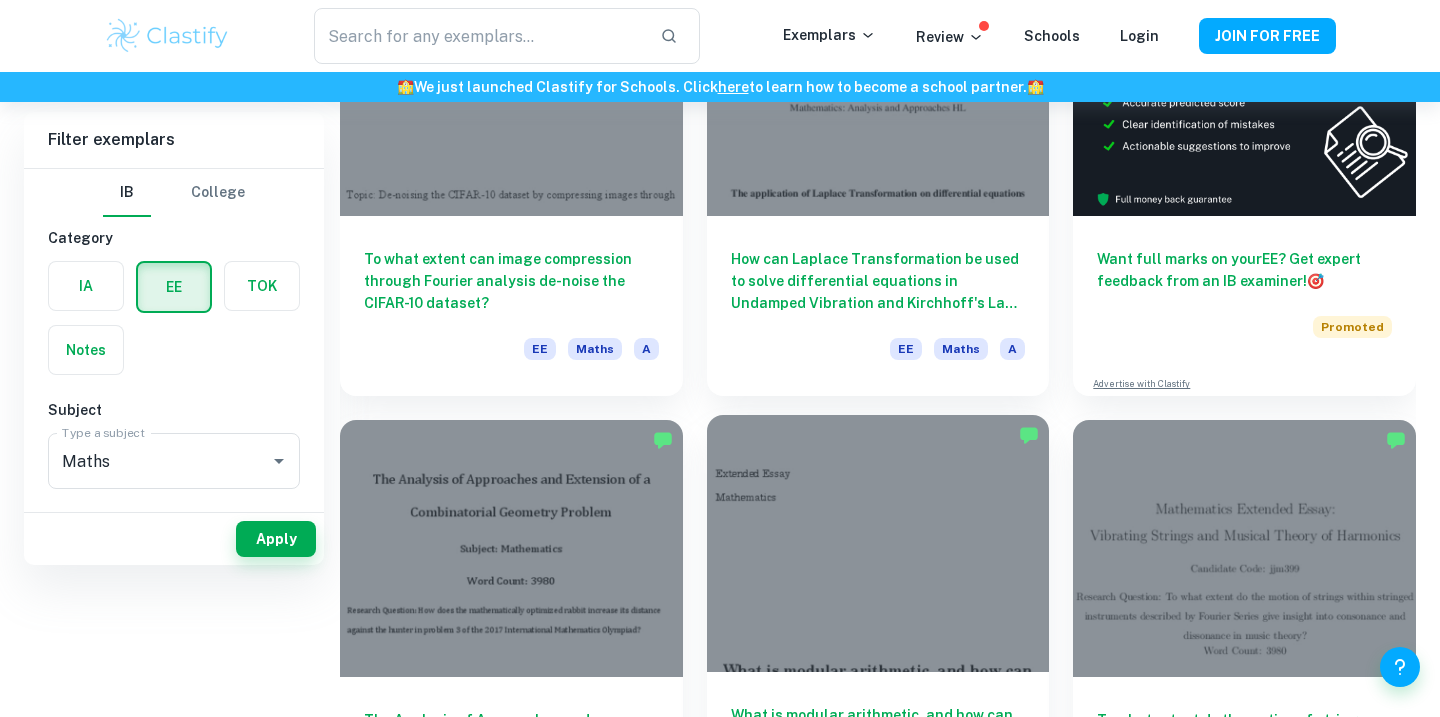 scroll, scrollTop: 0, scrollLeft: 0, axis: both 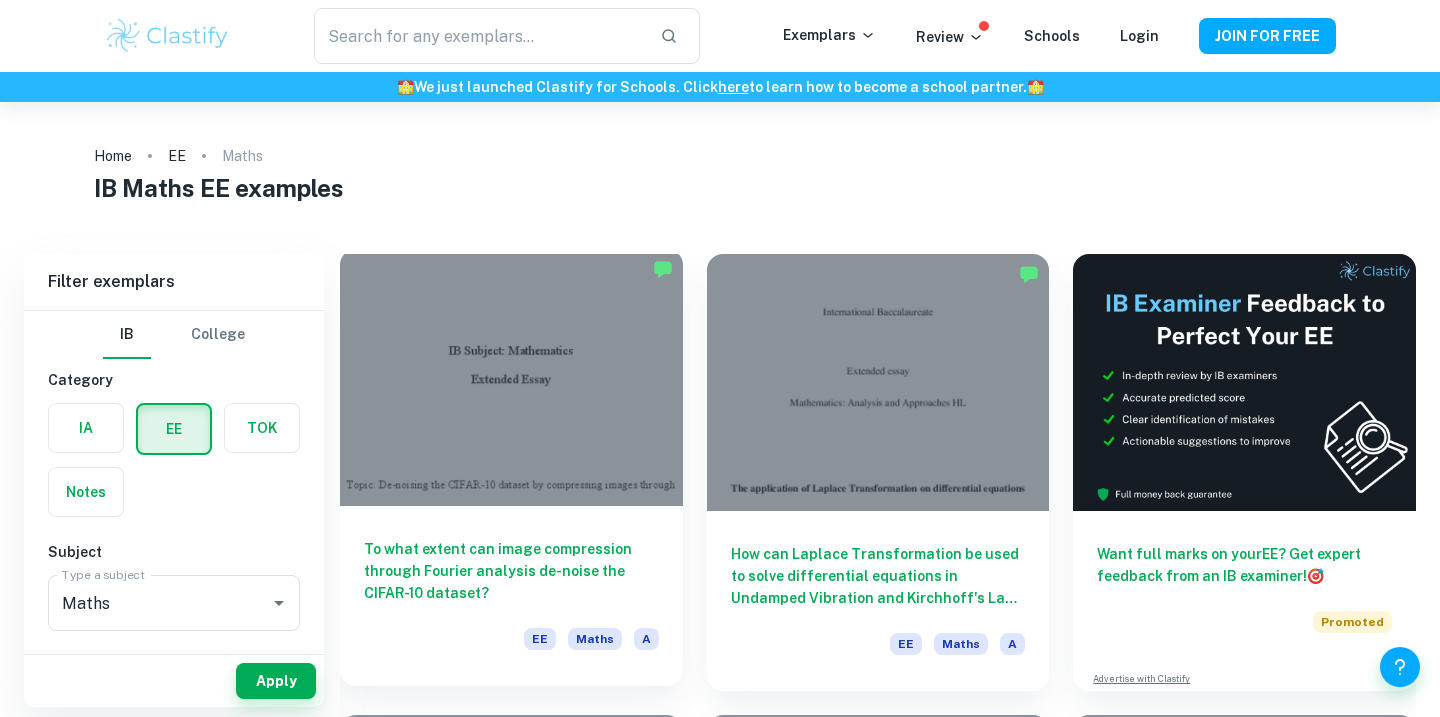 click at bounding box center (511, 377) 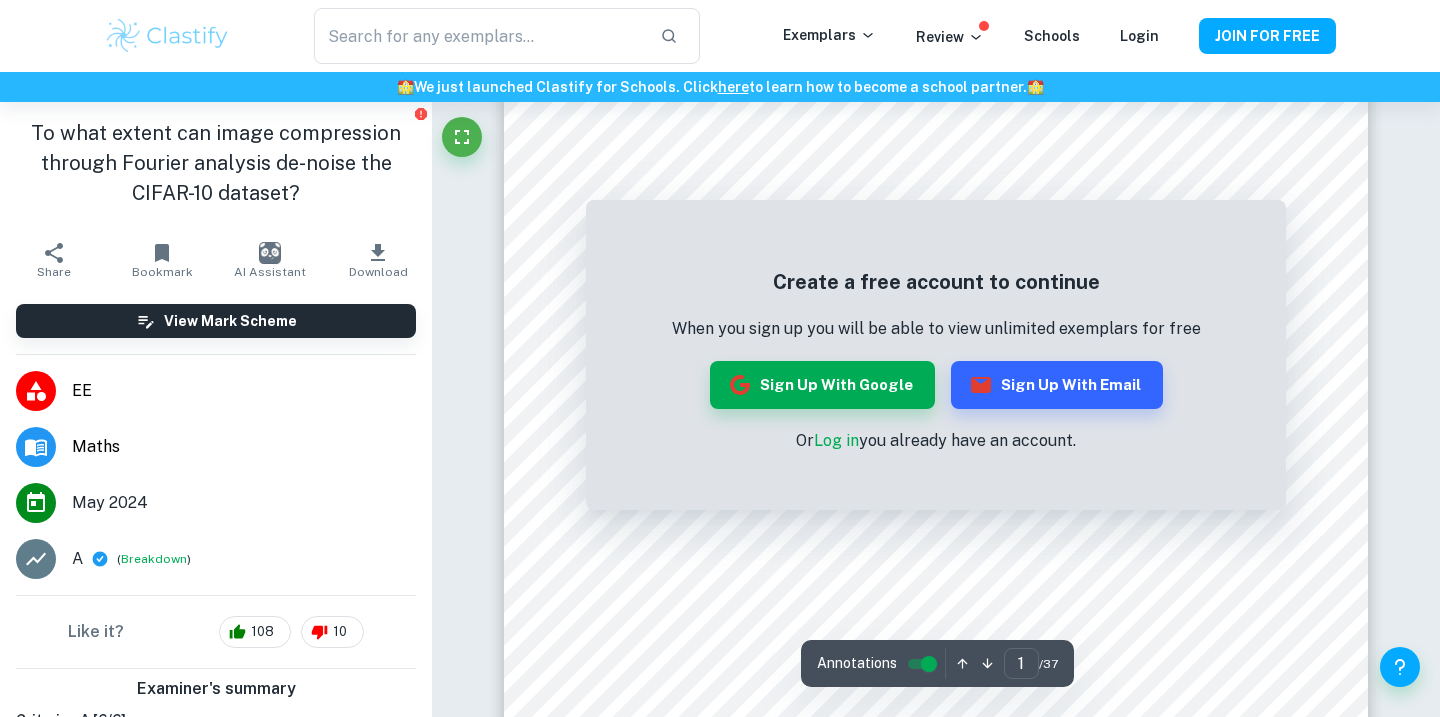 scroll, scrollTop: 371, scrollLeft: 0, axis: vertical 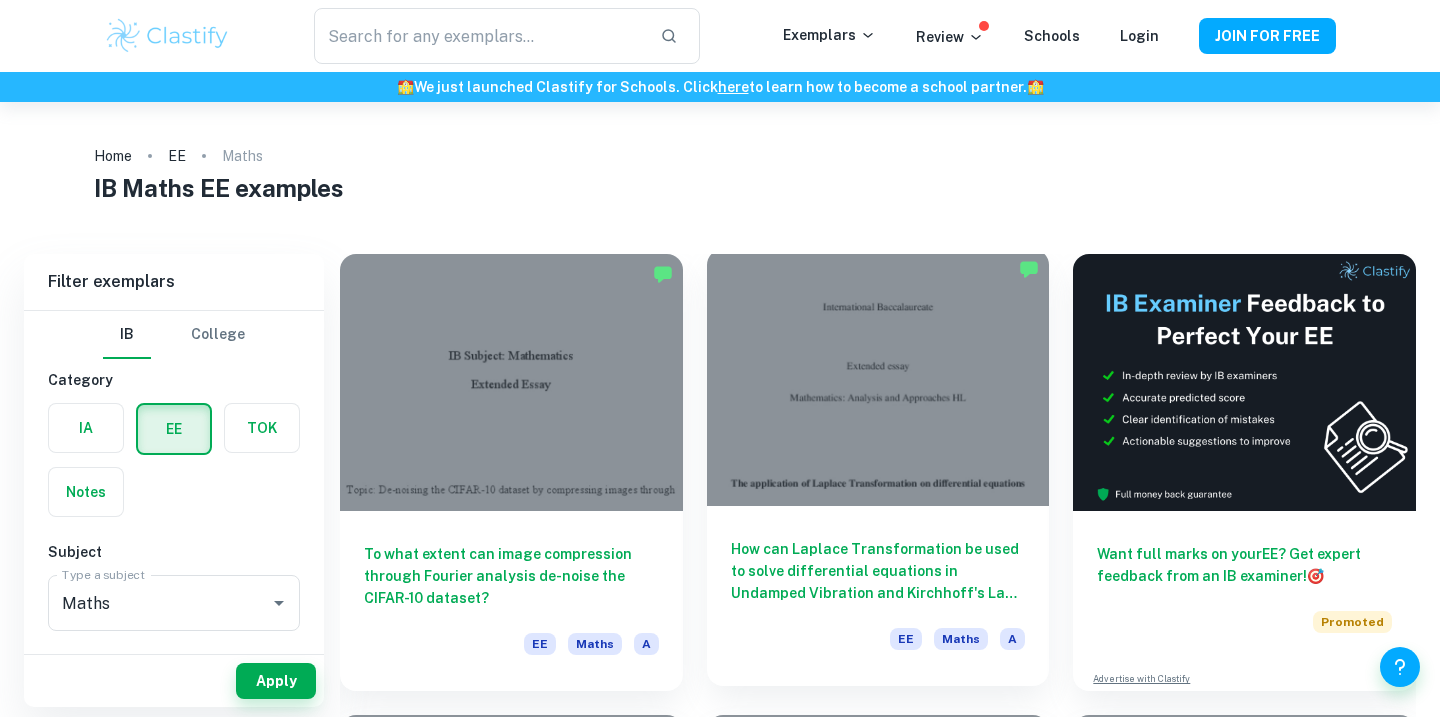 click at bounding box center [878, 377] 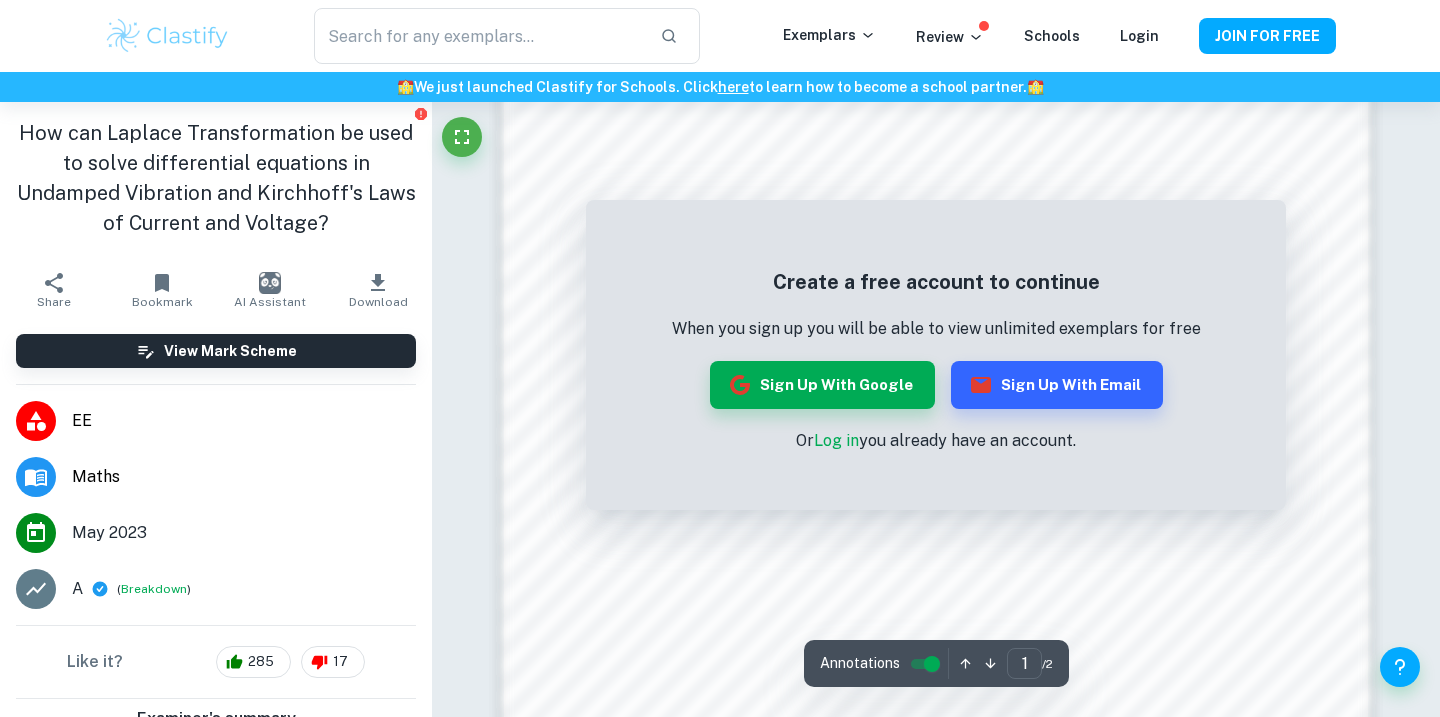 scroll, scrollTop: 1995, scrollLeft: 0, axis: vertical 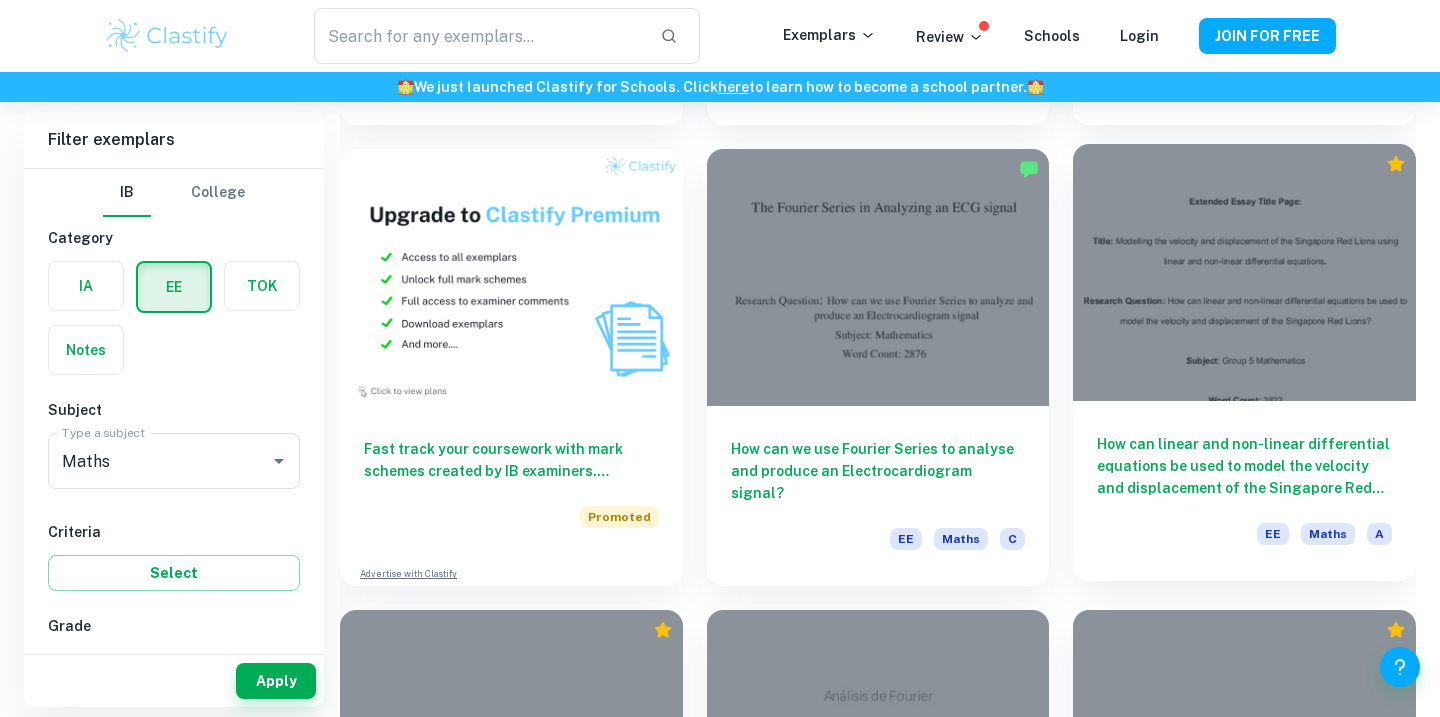 click on "How can linear and non-linear differential equations be used to model the velocity and displacement of the Singapore Red Lions?" at bounding box center [1244, 466] 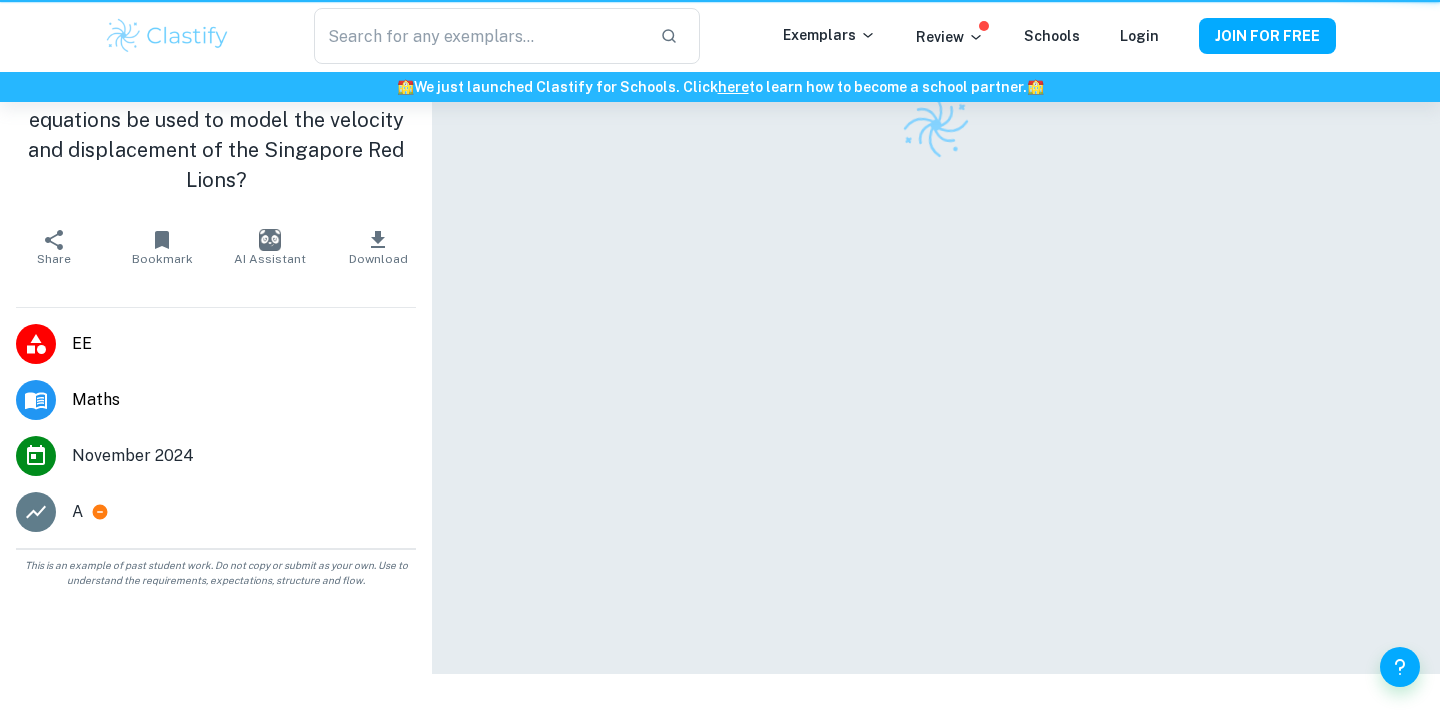 scroll, scrollTop: 0, scrollLeft: 0, axis: both 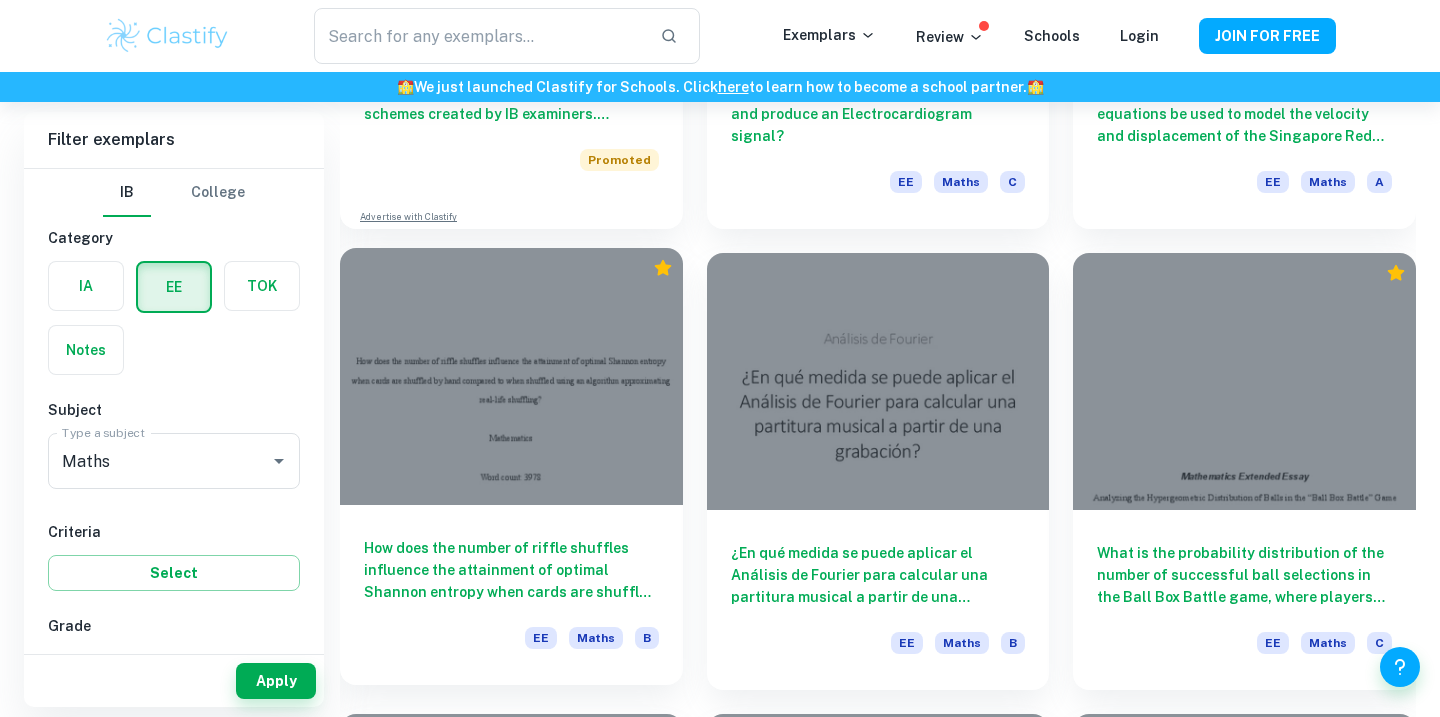 click on "How does the number of riffle shuffles influence the attainment of optimal Shannon entropy when cards are shuffled by hand compared to when shuffled using an algorithm approximating real-life shuffling?" at bounding box center (511, 570) 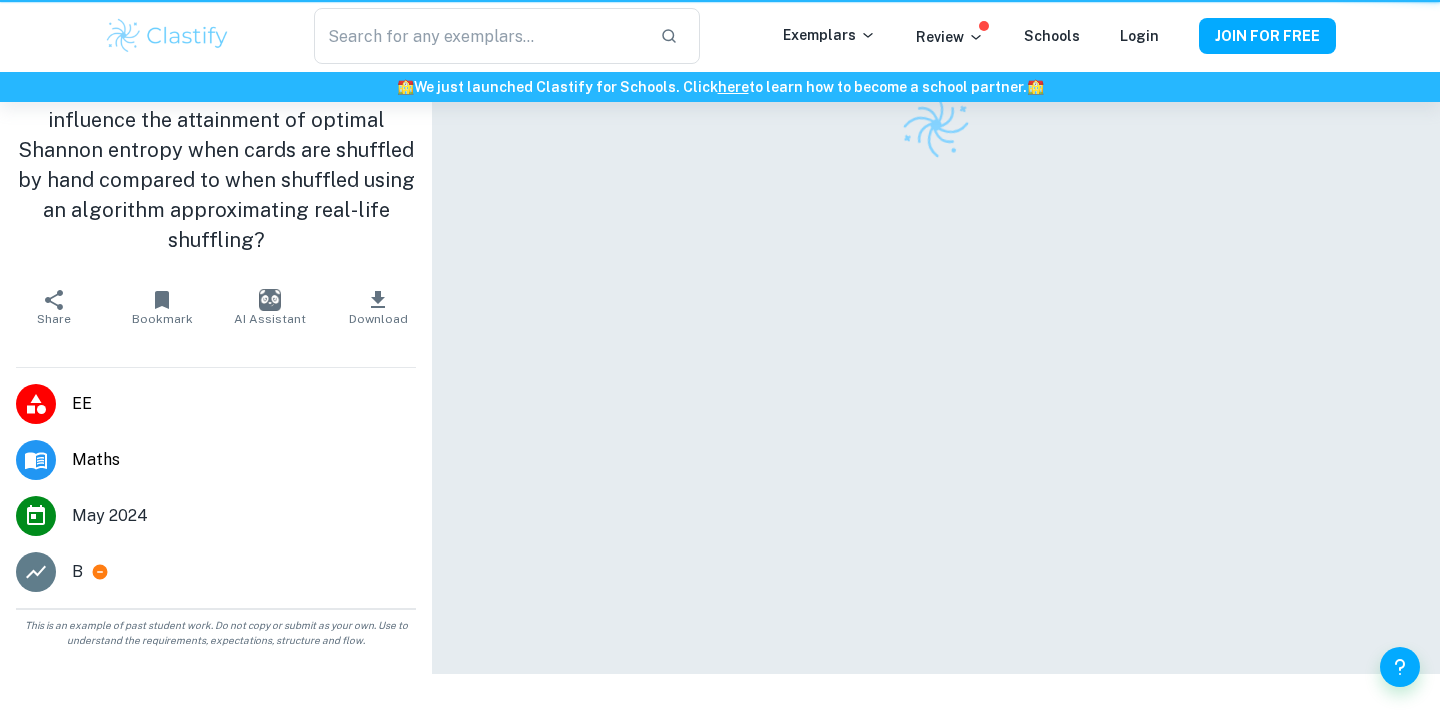 scroll, scrollTop: 0, scrollLeft: 0, axis: both 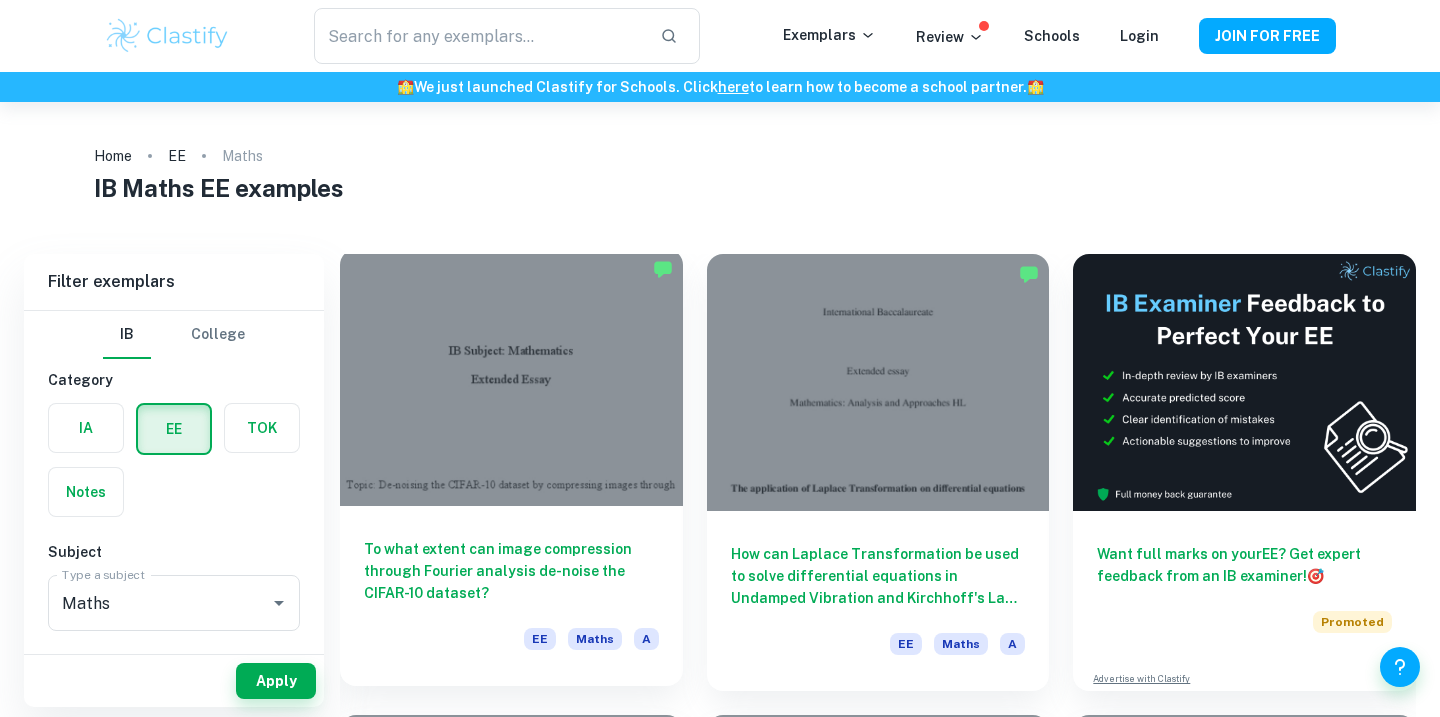 click at bounding box center [511, 377] 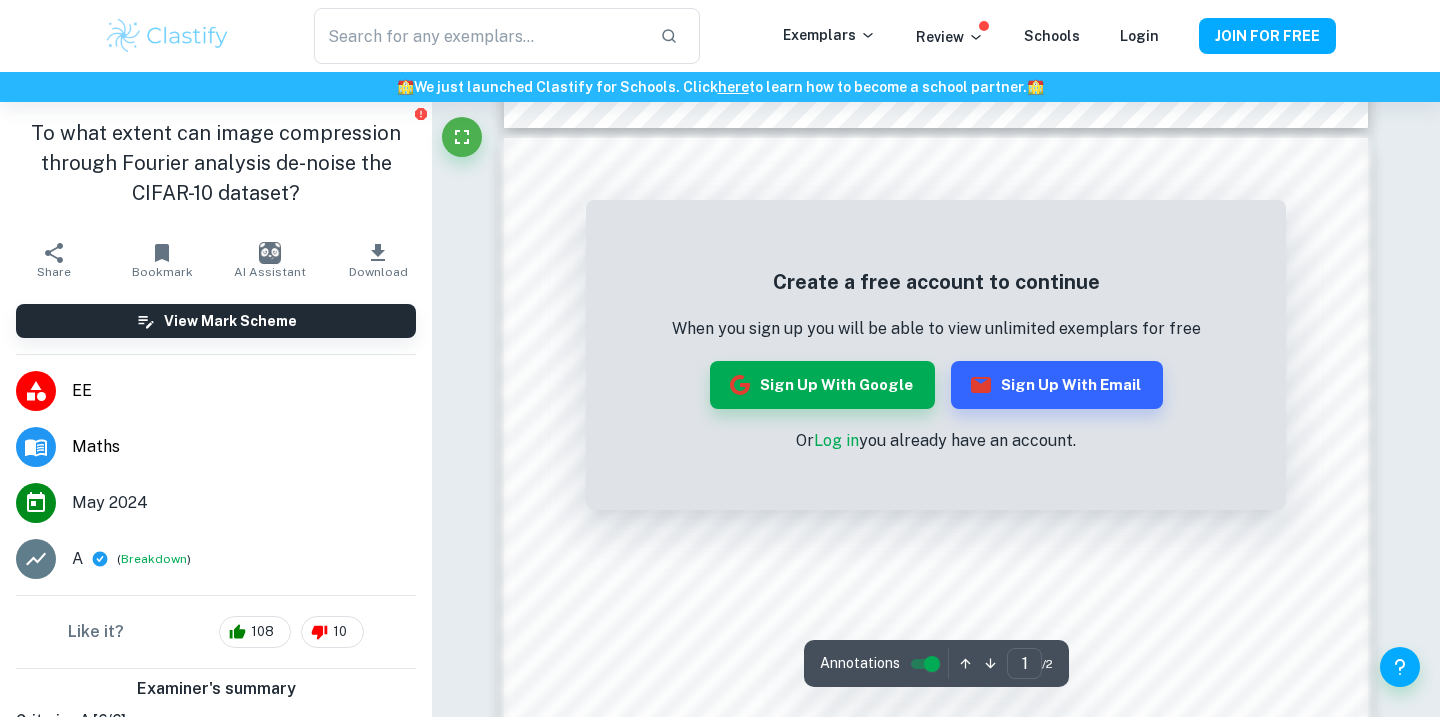scroll, scrollTop: 1299, scrollLeft: 0, axis: vertical 